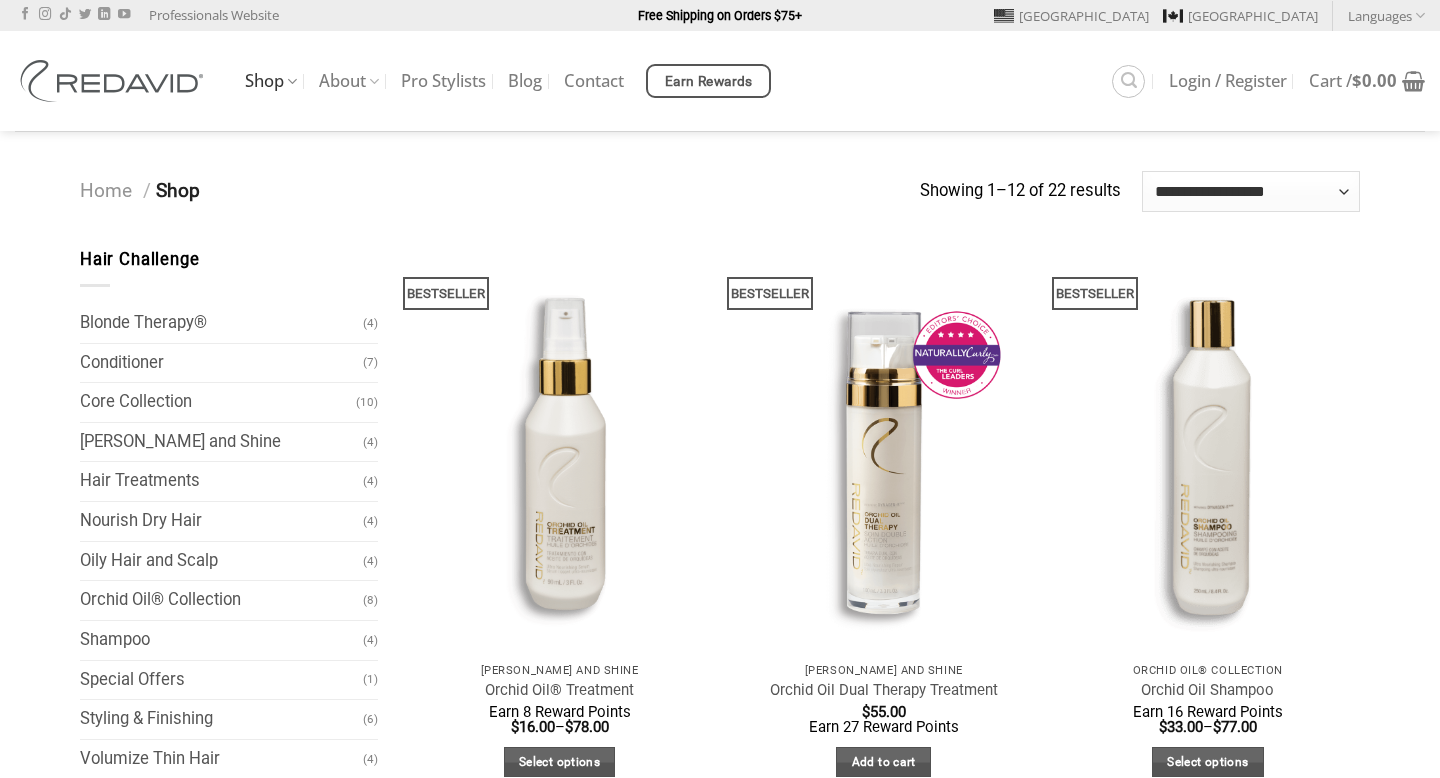 scroll, scrollTop: 0, scrollLeft: 0, axis: both 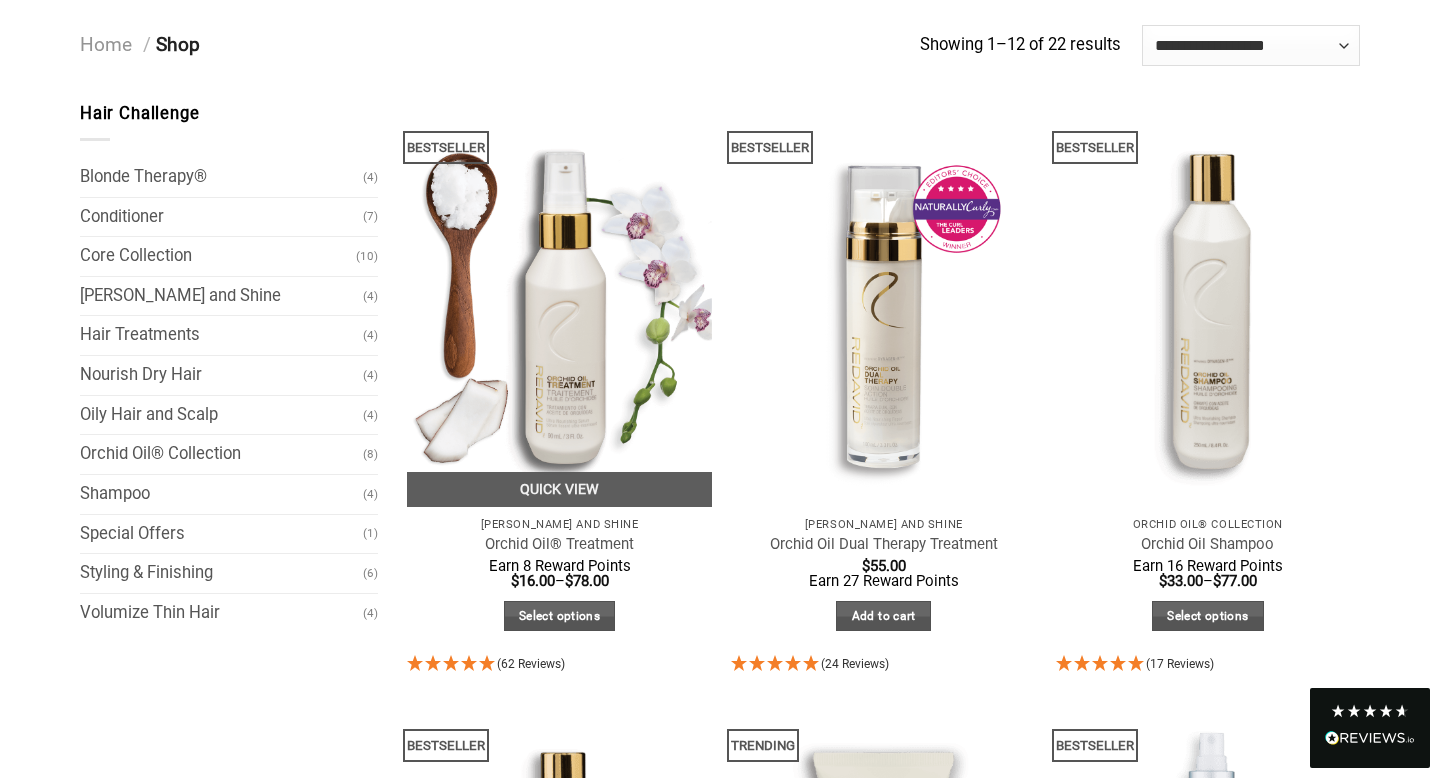click at bounding box center (559, 304) 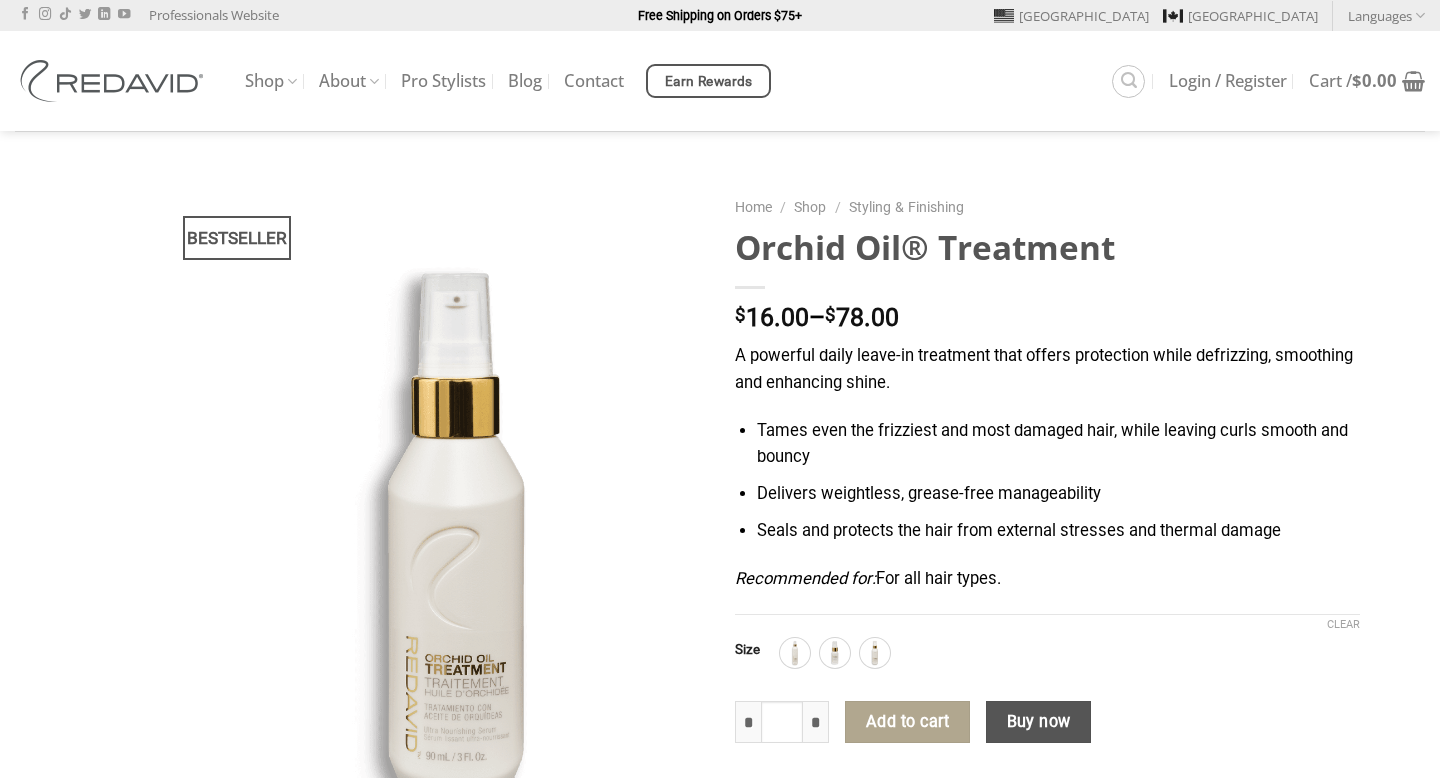 scroll, scrollTop: 0, scrollLeft: 0, axis: both 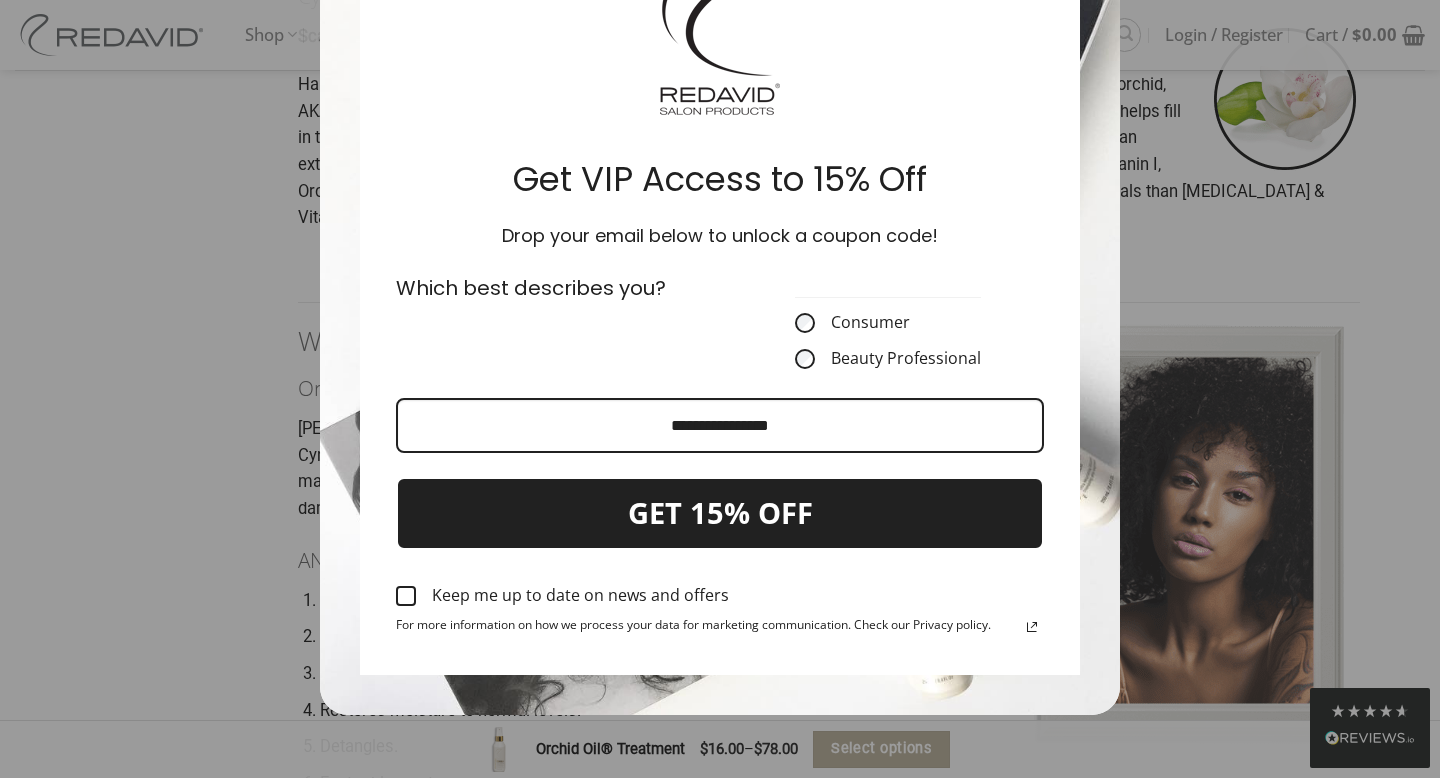 click on "Get VIP Access to 15% Off
Drop your email below to unlock a coupon code!
Which best describes you?" at bounding box center (720, 294) 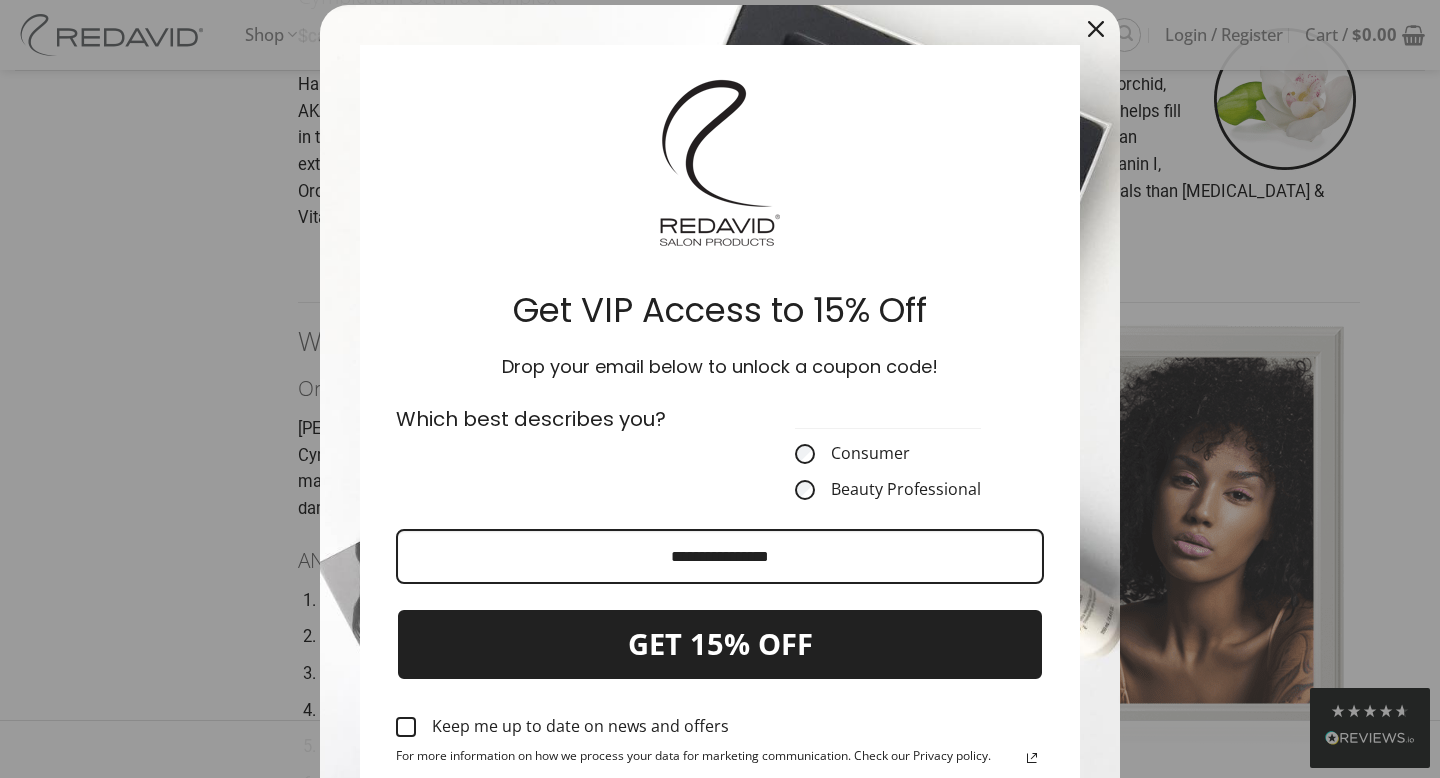 scroll, scrollTop: 0, scrollLeft: 0, axis: both 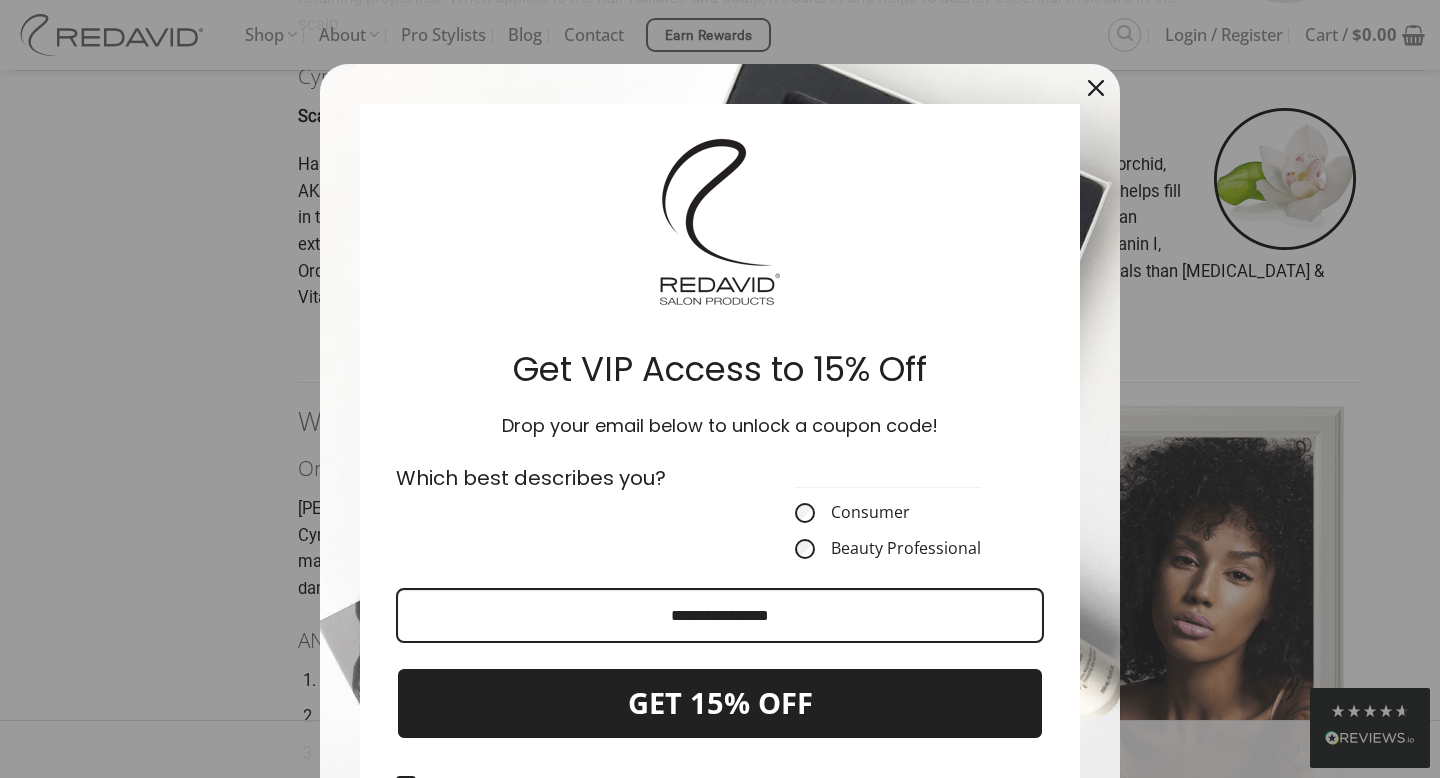 click 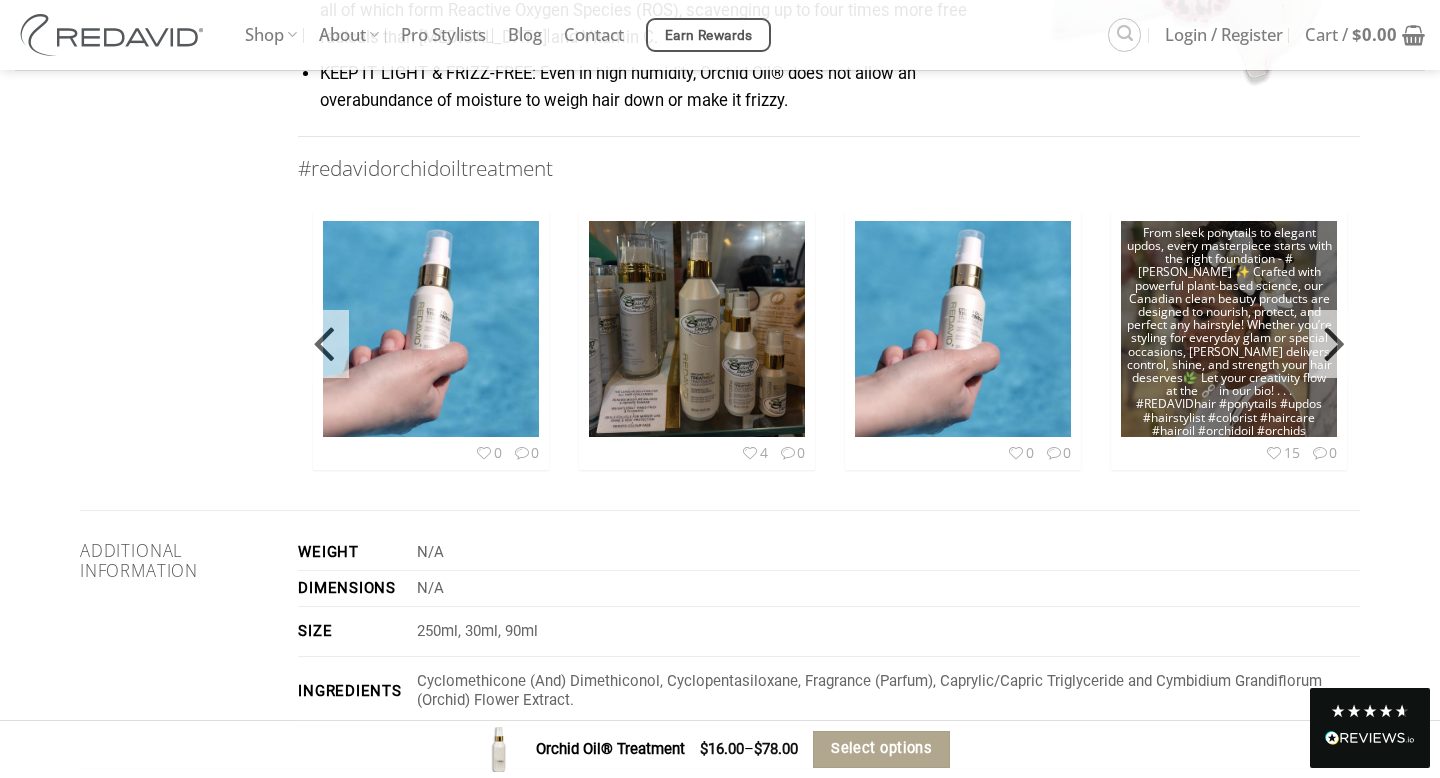 scroll, scrollTop: 2640, scrollLeft: 0, axis: vertical 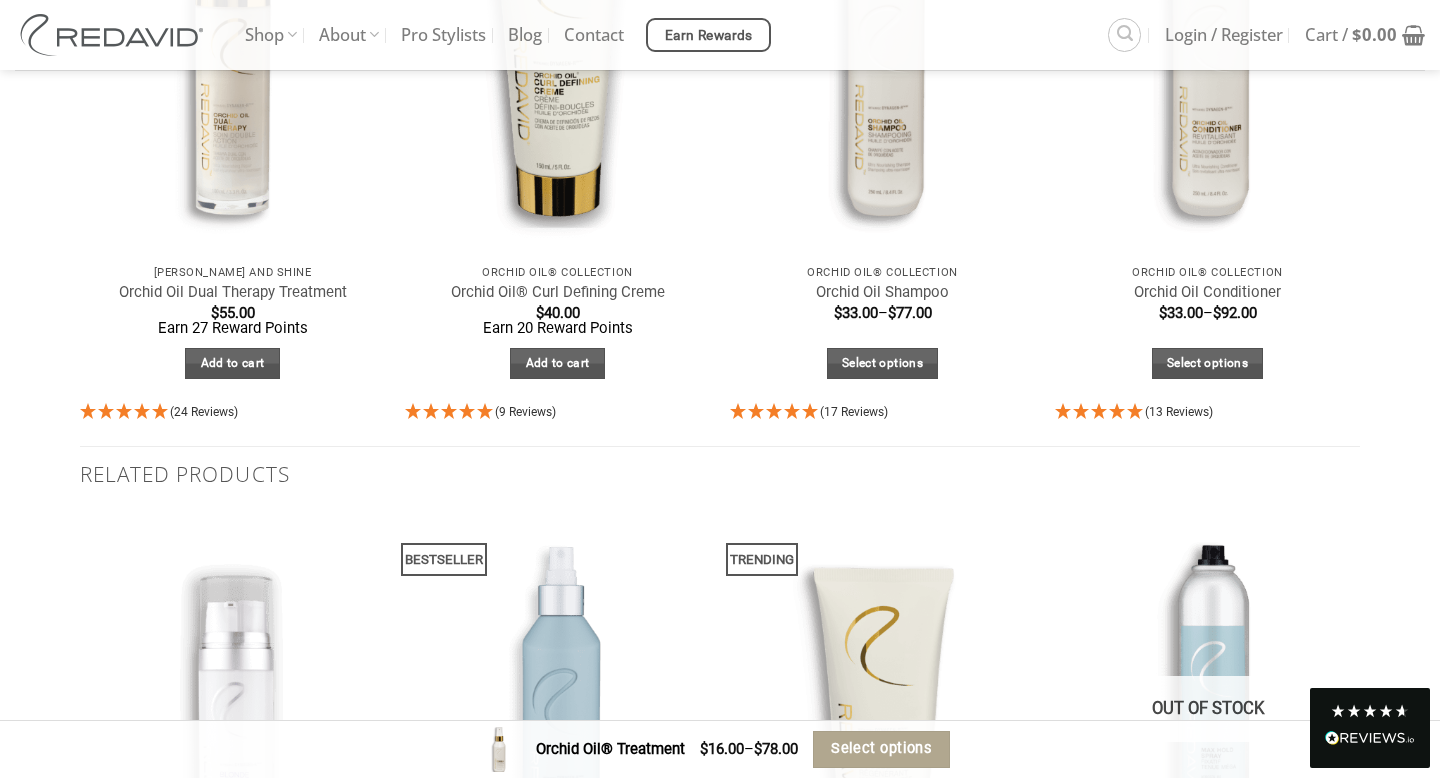 click on "Description
KEY INGREDIENTS
Coconut Oil
Reproteinizes / Rehydrates
Coconut oil is the ONLY natural reproteinizer found in nature. According to a study published in the Journal of Cosmetic Science, coconut oil outperforms other oils, and is the ONLY naturally occurring oil that reduces protein loss. It is the protein loss in hair that most commonly leads to dryness and breakage. Additionally, this fruit has naturally water retaining properties. When applied to the hair follicles and scalp, it soaks in and helps to bolster essential moisture in the scalp.
Cymbidium Orchid Complex
Scavenges Free Radicals / Rehydrates
WHY ORCHID OIL®?
One unique oil, serious hair science!
AN 8-IN-1 WONDER INGREDIENT:
Controls frizz.
Makes hair soft and manageable.
Helps make hair stronger.
Restores moisture to normal levels.
Detangles.
Faster blow outs.
Adds radiant shine.
Heat protection.
4 THINGS TO LOVE ABOUT ORCHID OIL®:" at bounding box center (720, -814) 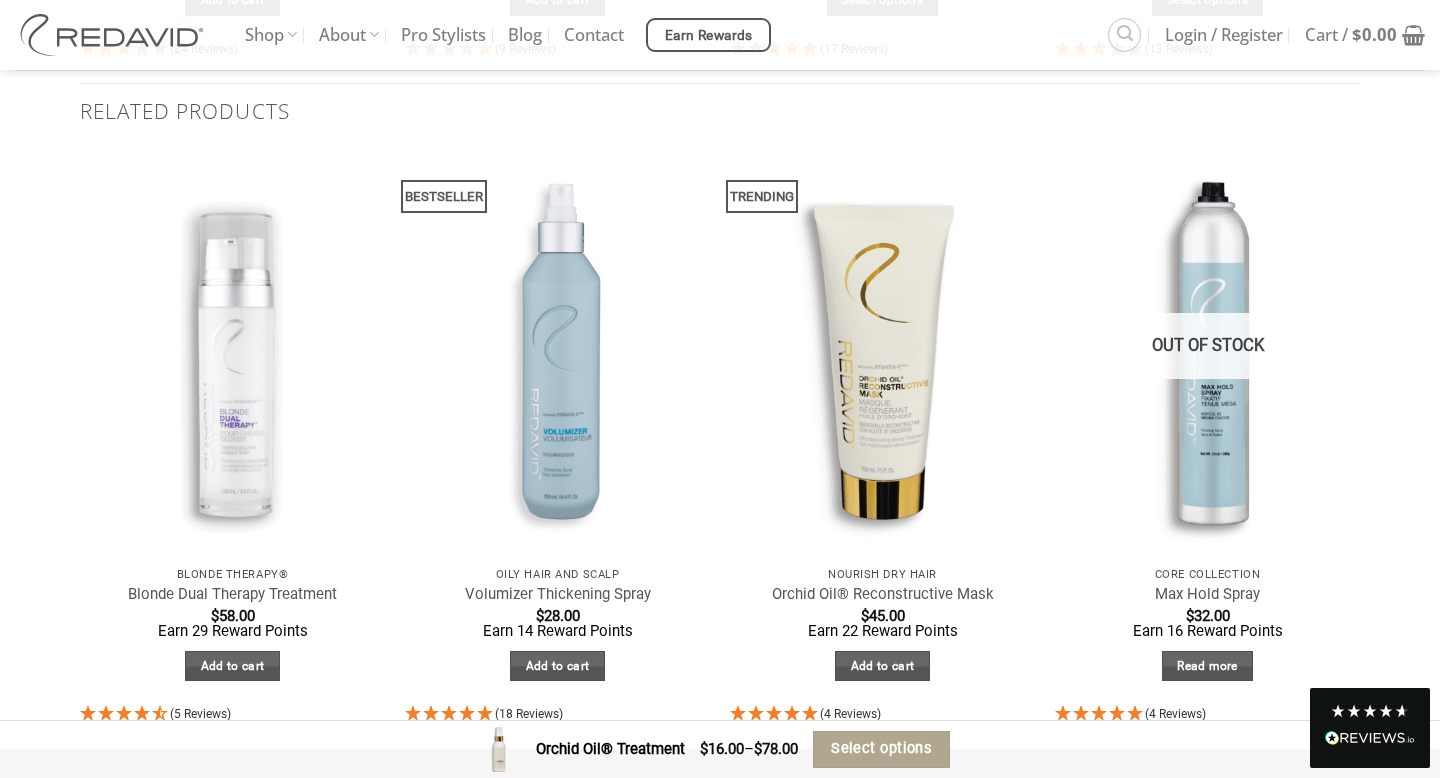 scroll, scrollTop: 4203, scrollLeft: 0, axis: vertical 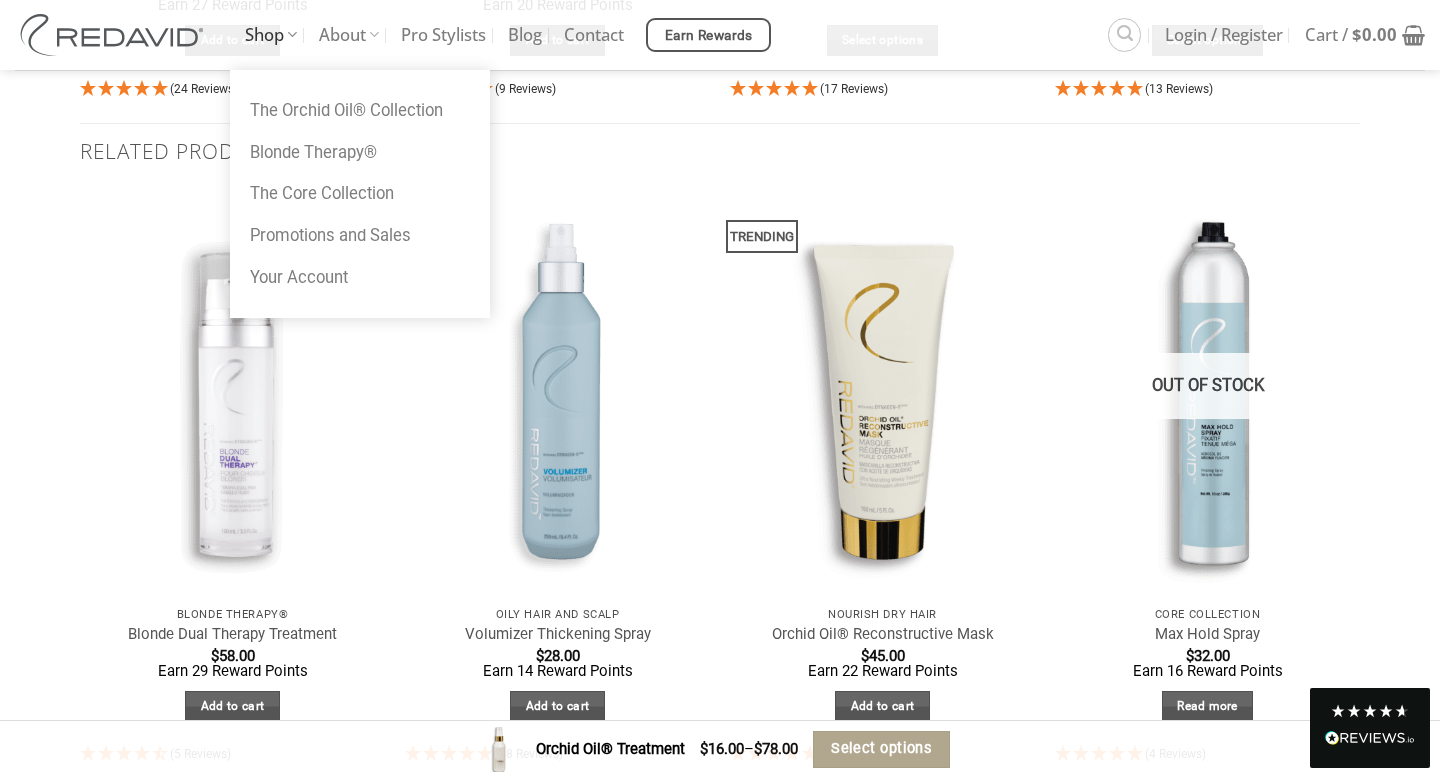 click on "Shop" at bounding box center (271, 35) 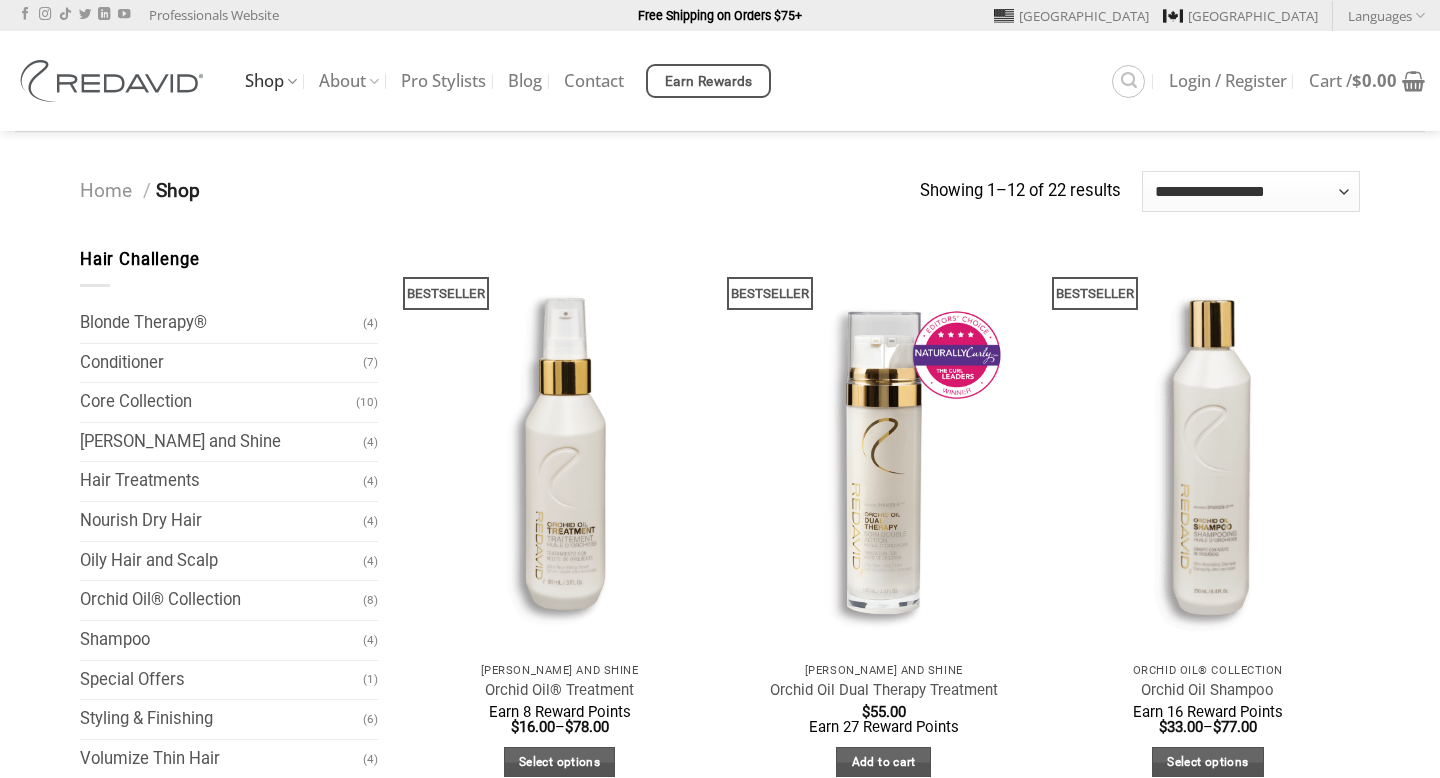 scroll, scrollTop: 0, scrollLeft: 0, axis: both 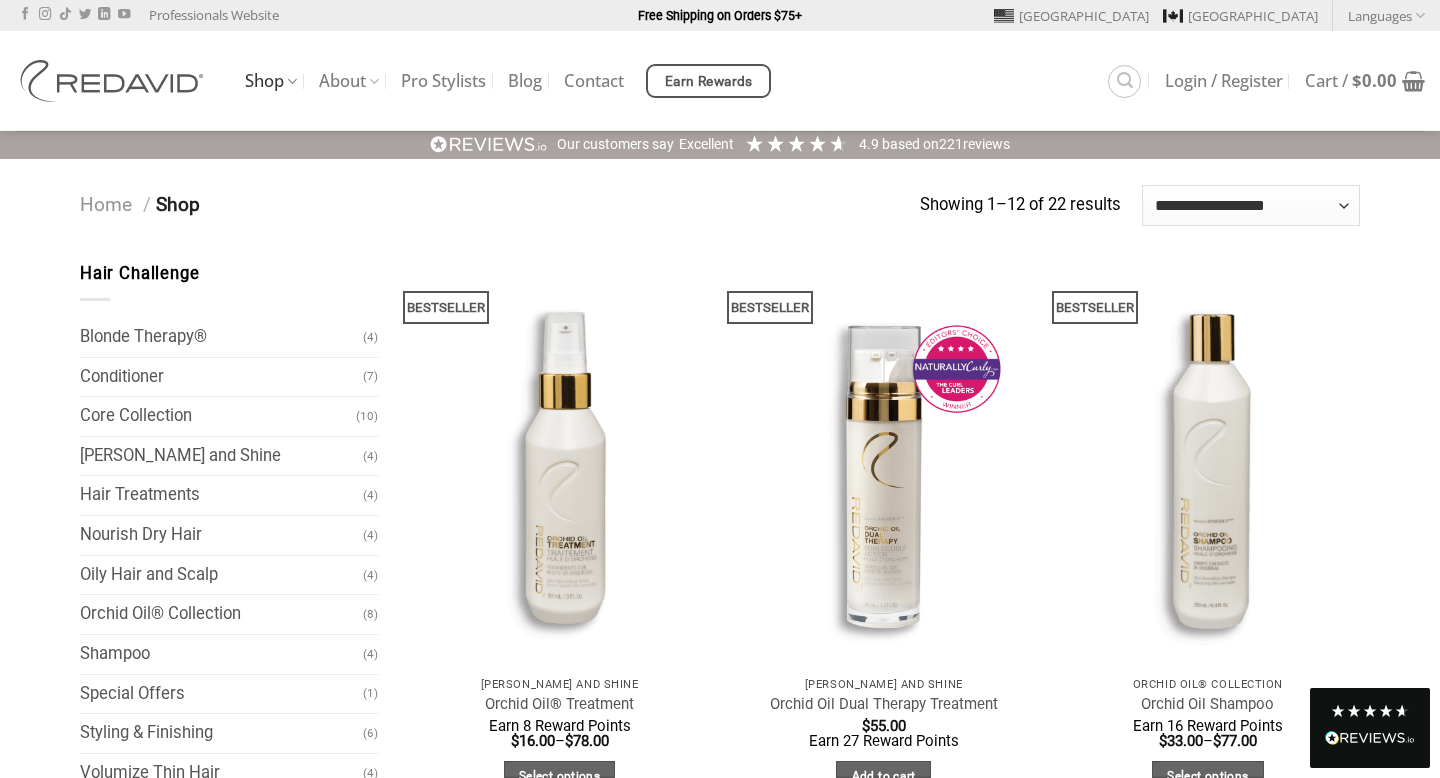 click at bounding box center [292, 81] 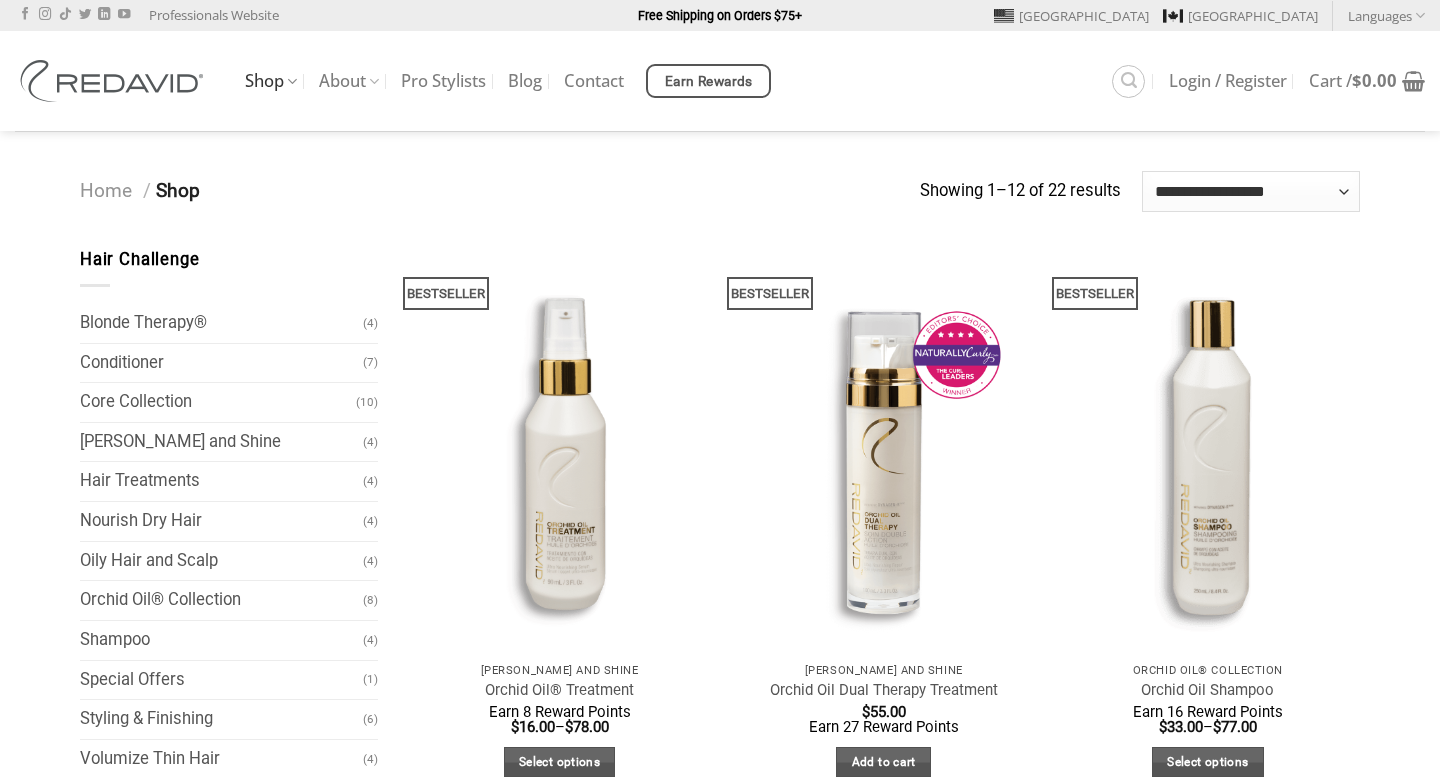 scroll, scrollTop: 0, scrollLeft: 0, axis: both 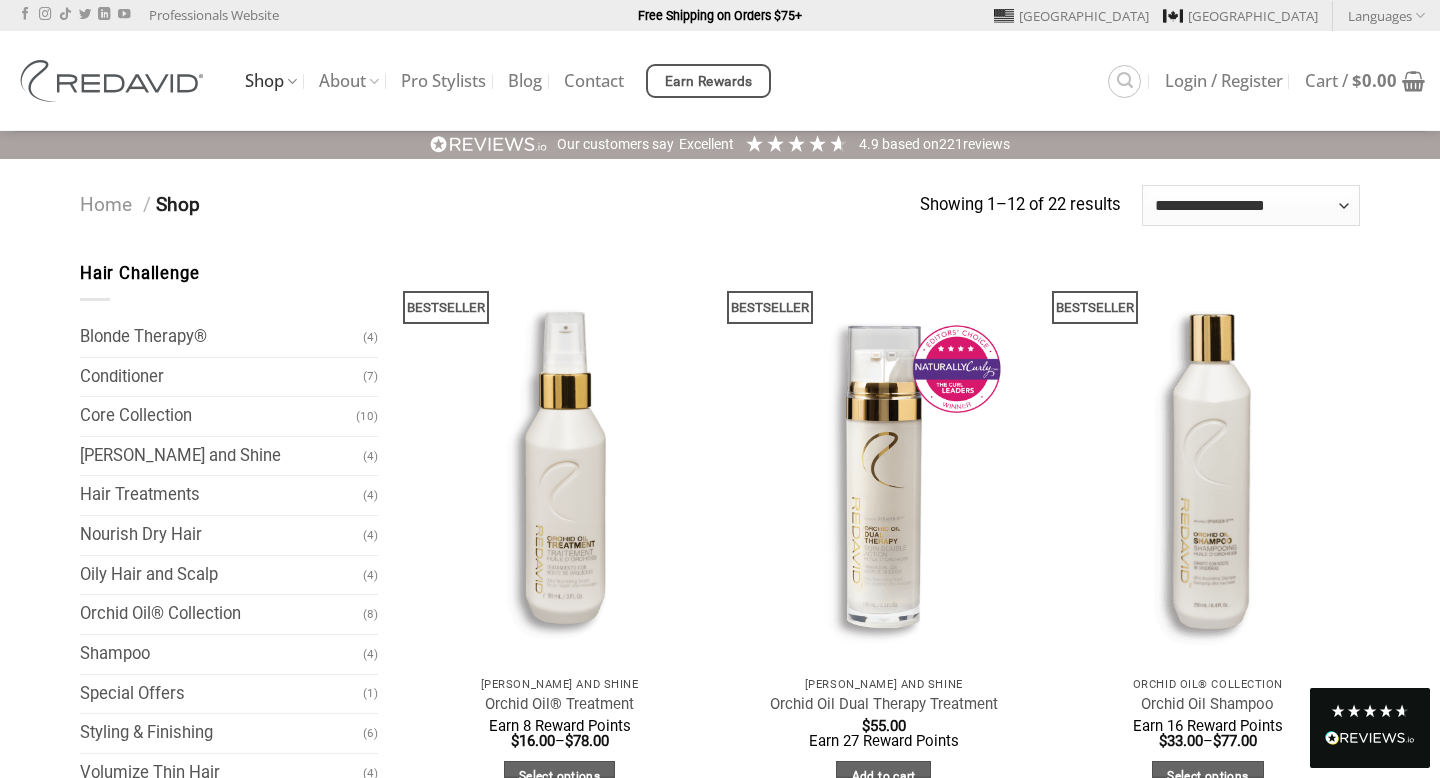 click at bounding box center (292, 81) 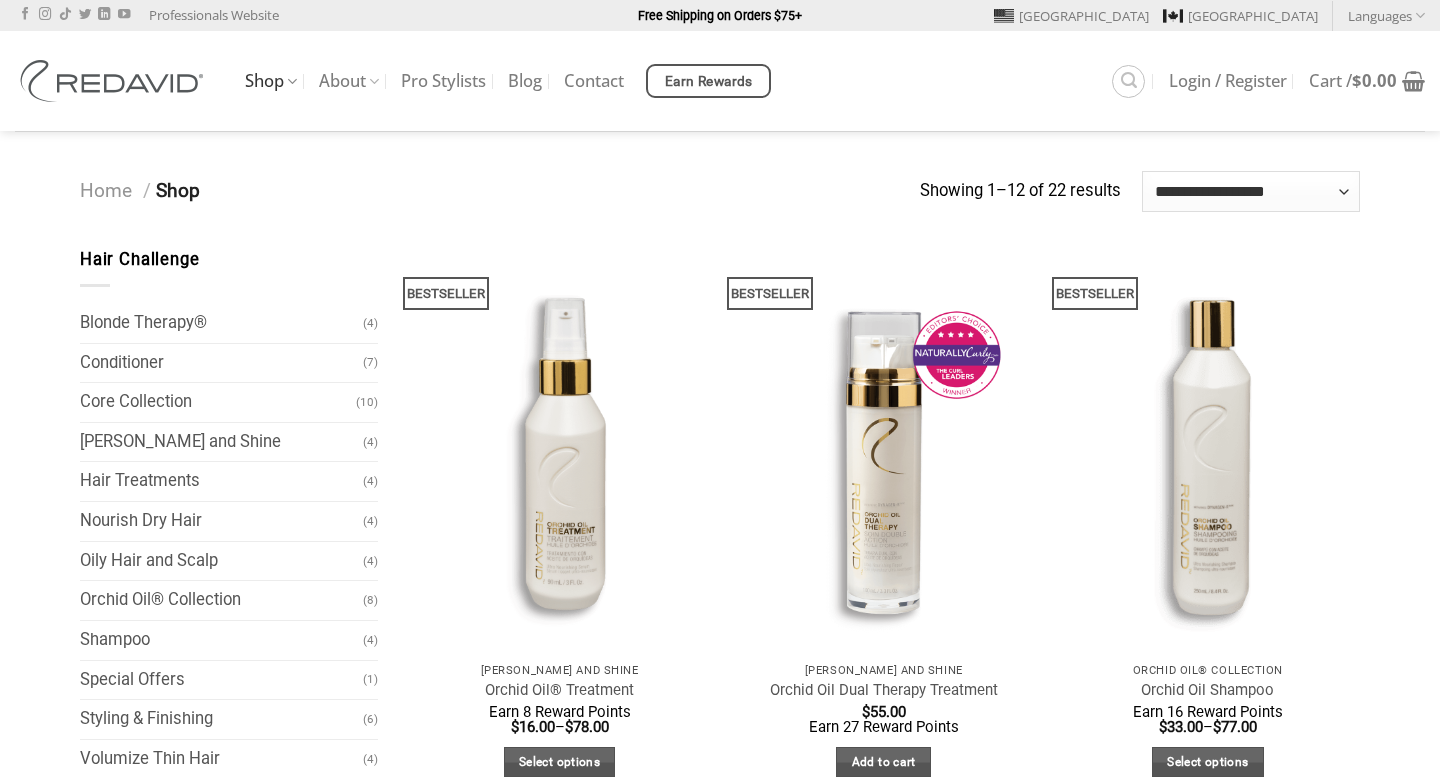 scroll, scrollTop: 0, scrollLeft: 0, axis: both 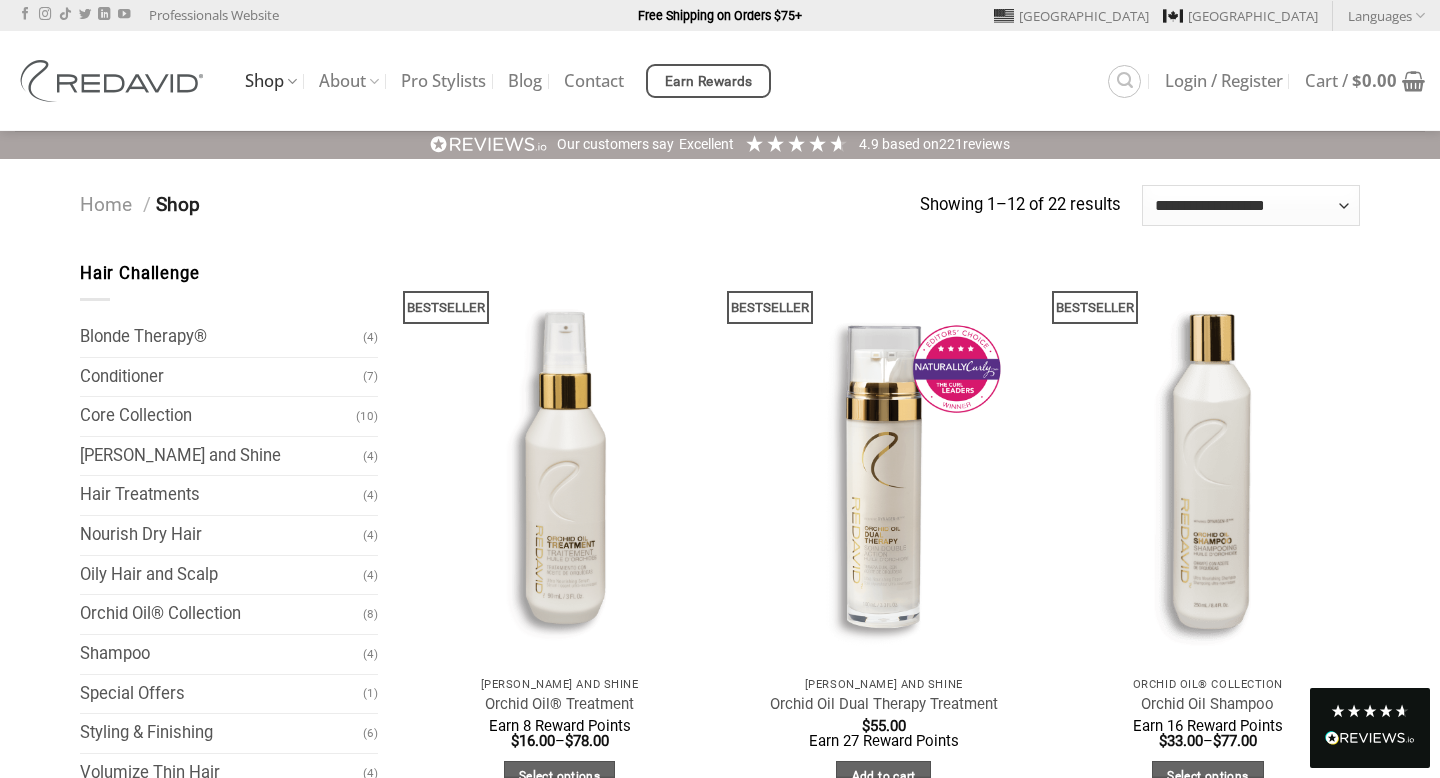 click at bounding box center [292, 81] 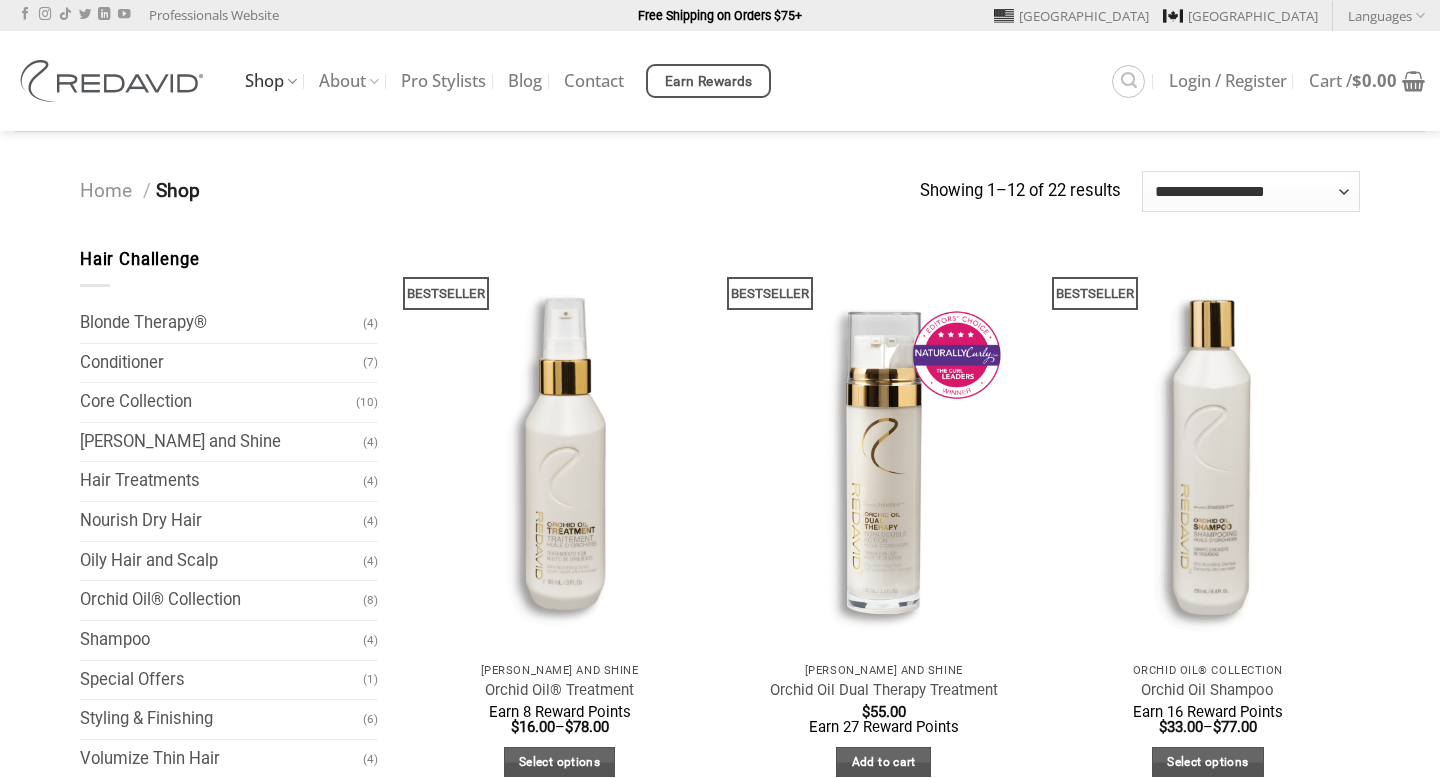 scroll, scrollTop: 0, scrollLeft: 0, axis: both 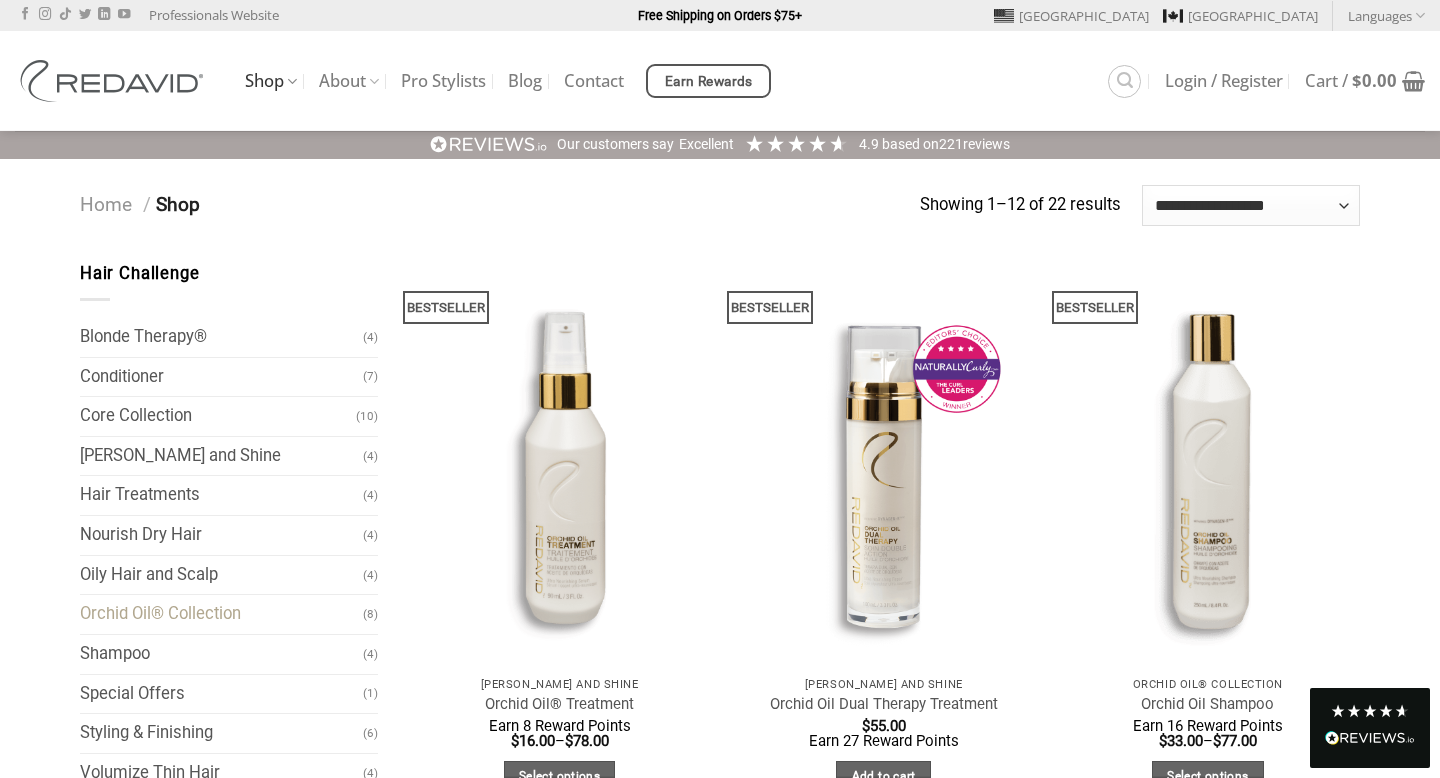 click on "Orchid Oil® Collection" at bounding box center [221, 614] 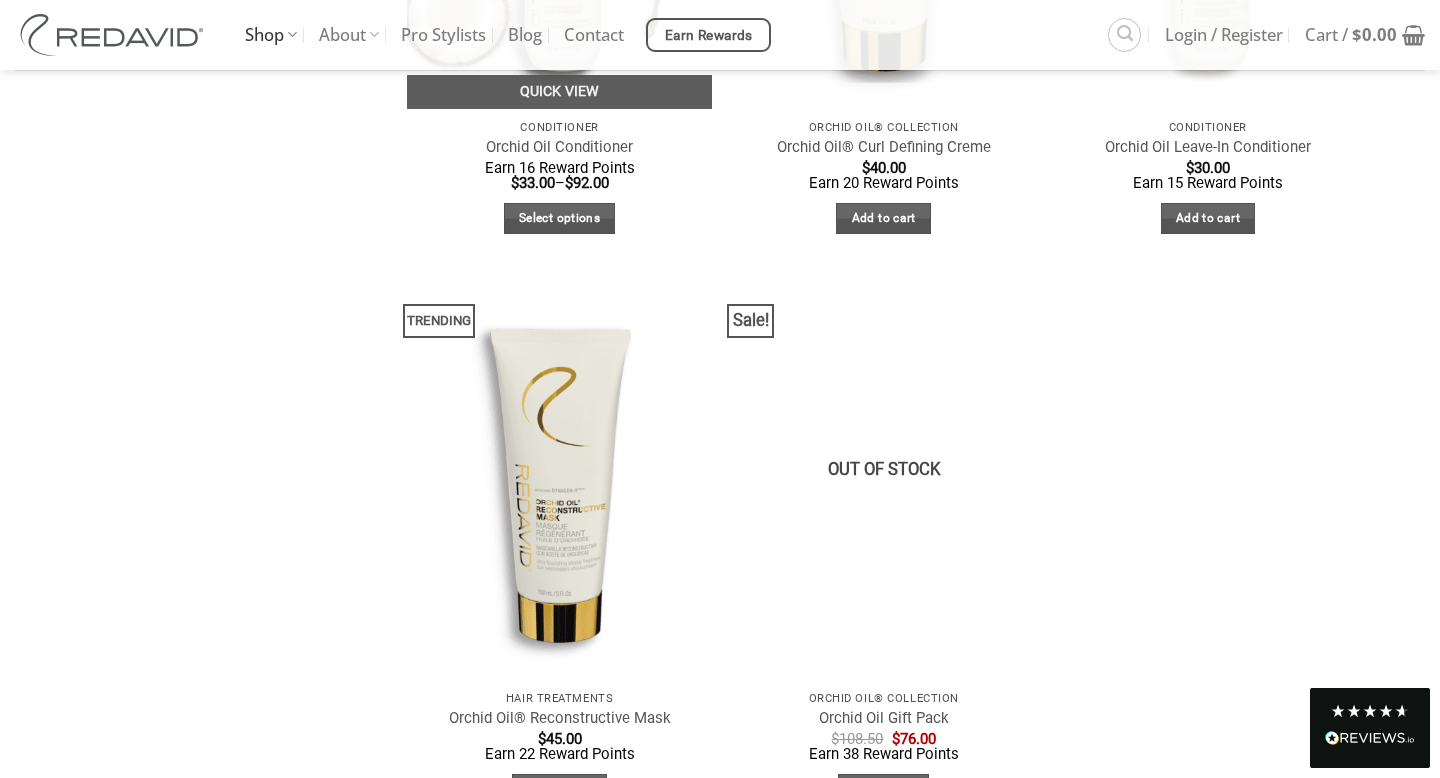 scroll, scrollTop: 1120, scrollLeft: 0, axis: vertical 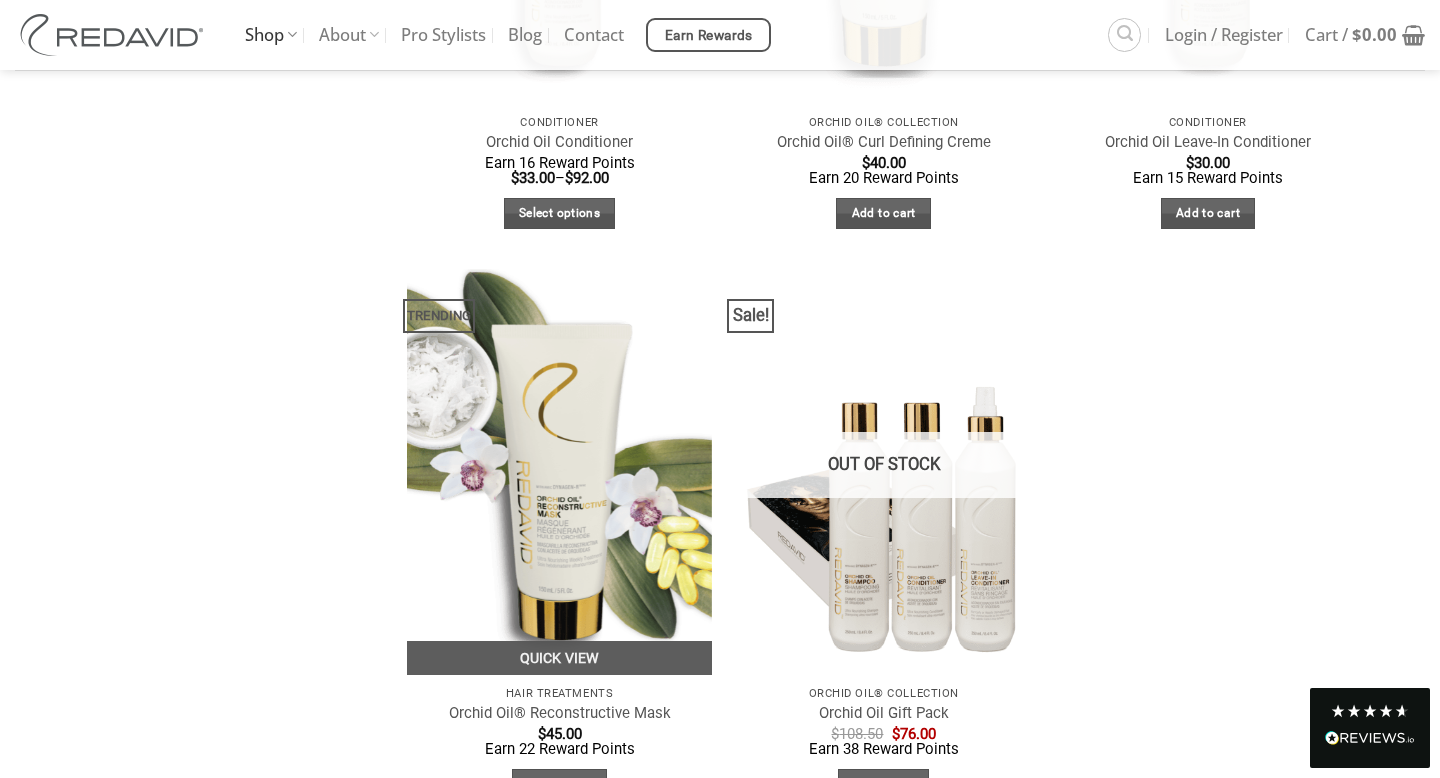 click at bounding box center [559, 472] 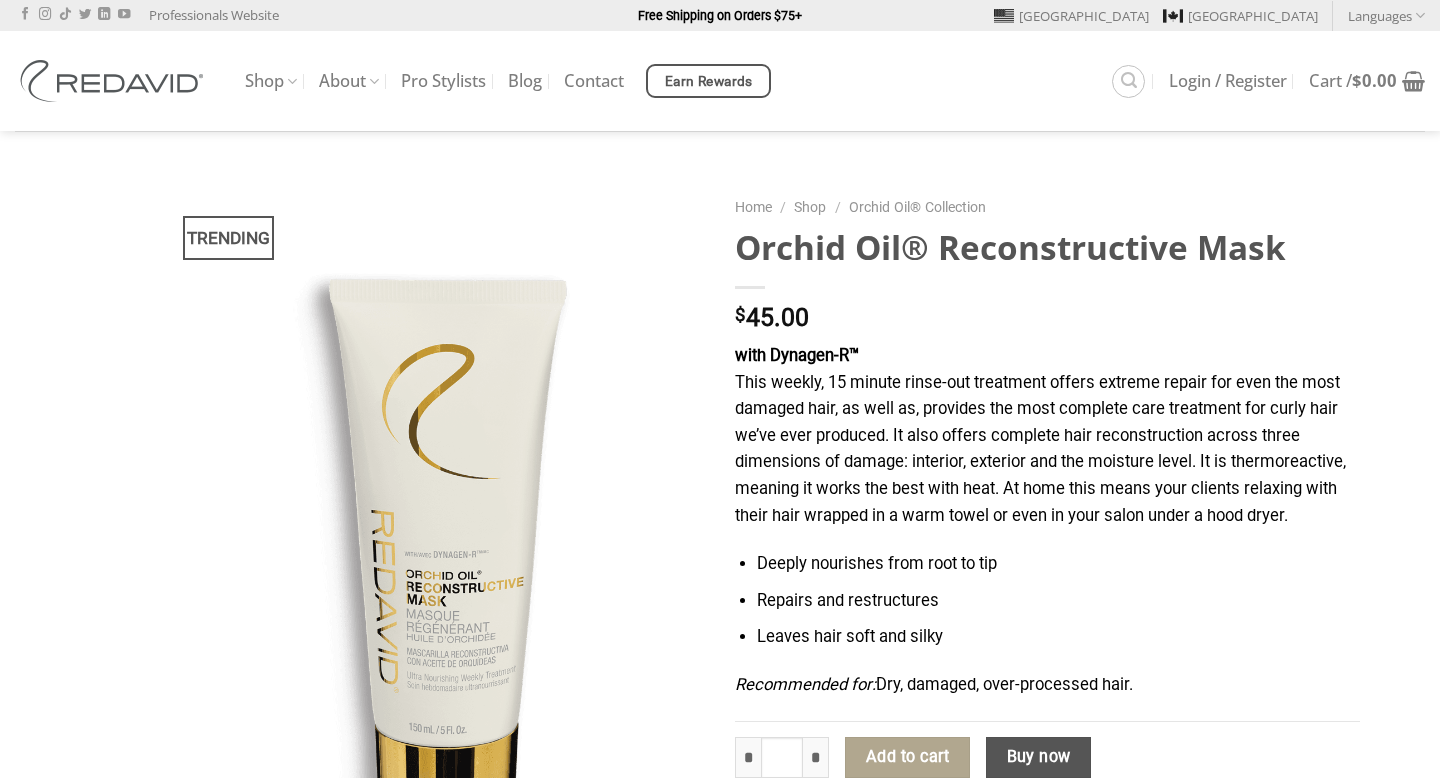 scroll, scrollTop: 240, scrollLeft: 0, axis: vertical 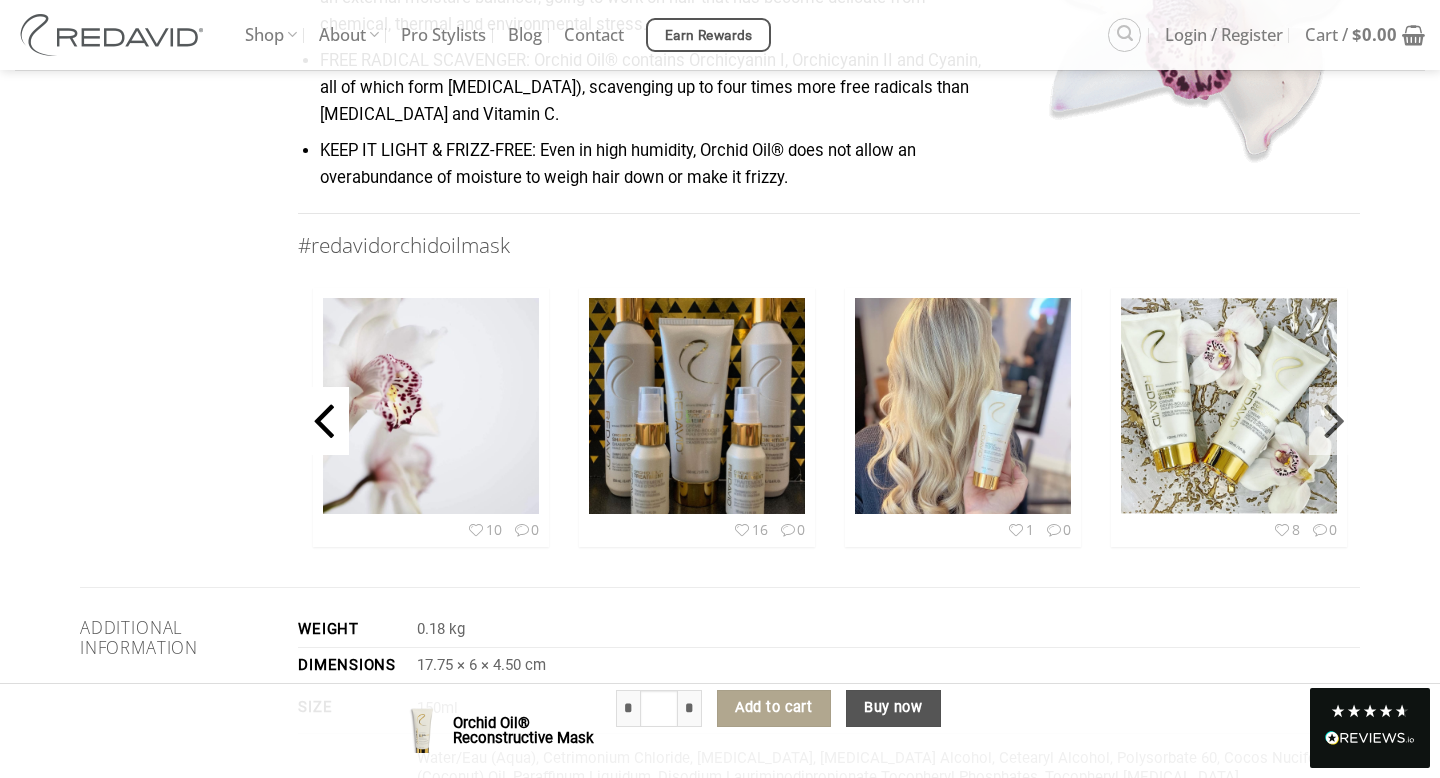 click at bounding box center [323, 417] 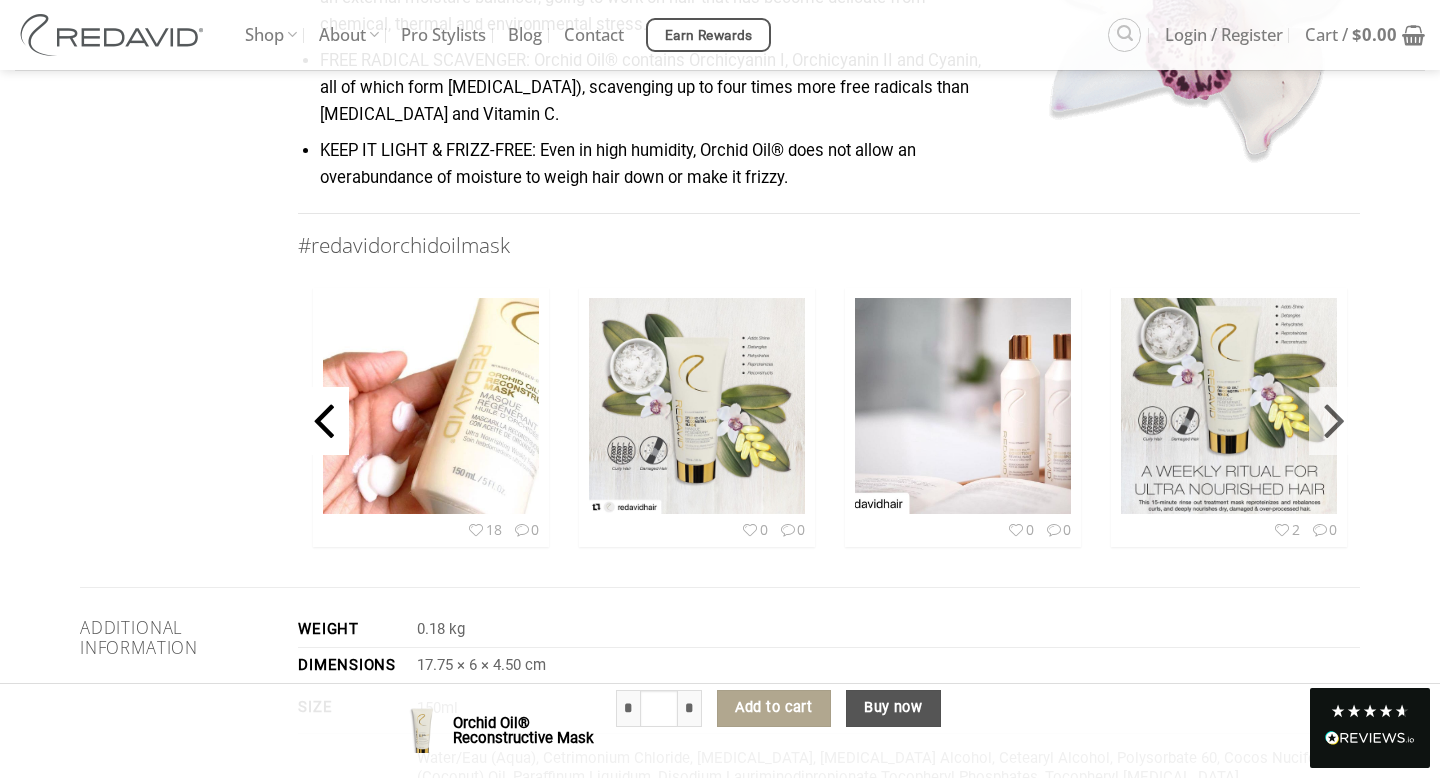 click at bounding box center [323, 417] 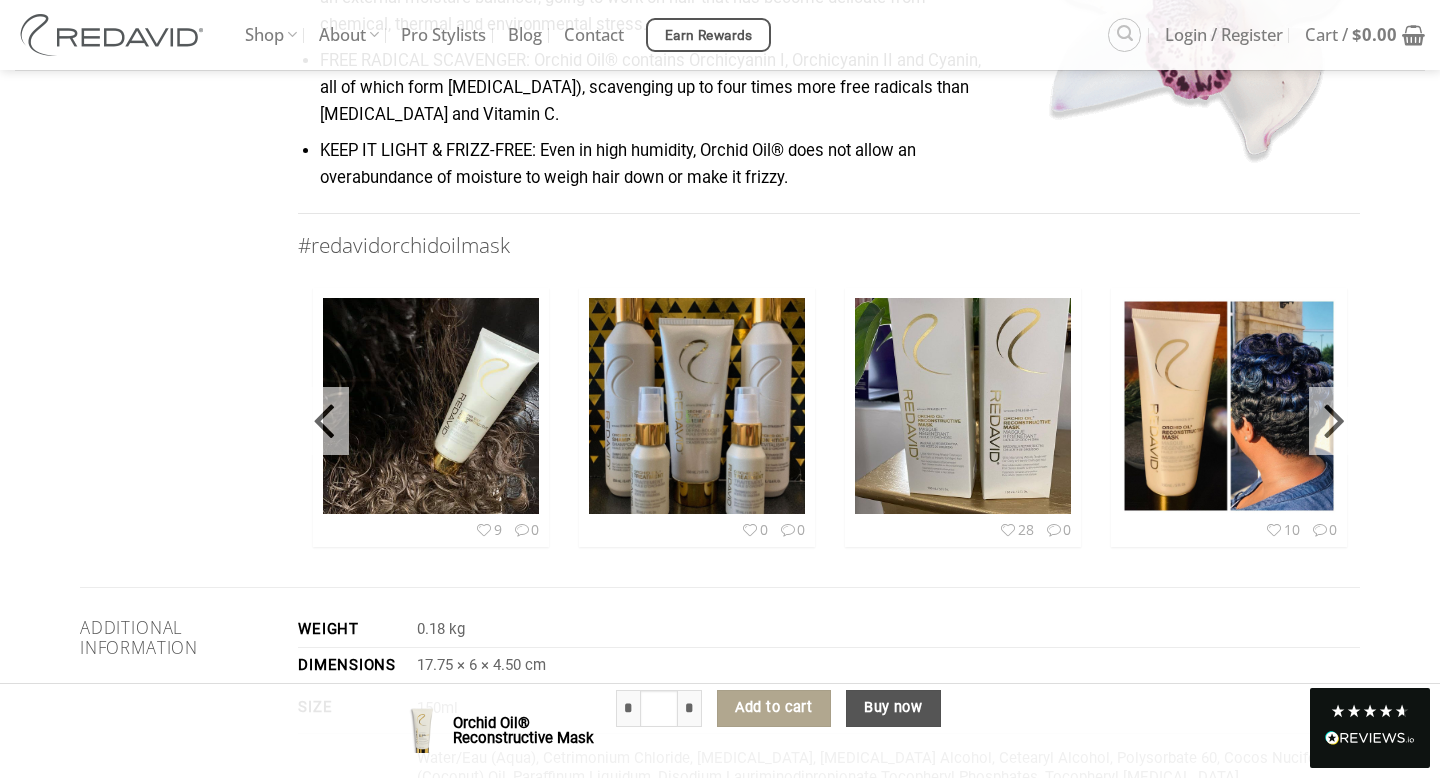click at bounding box center (323, 417) 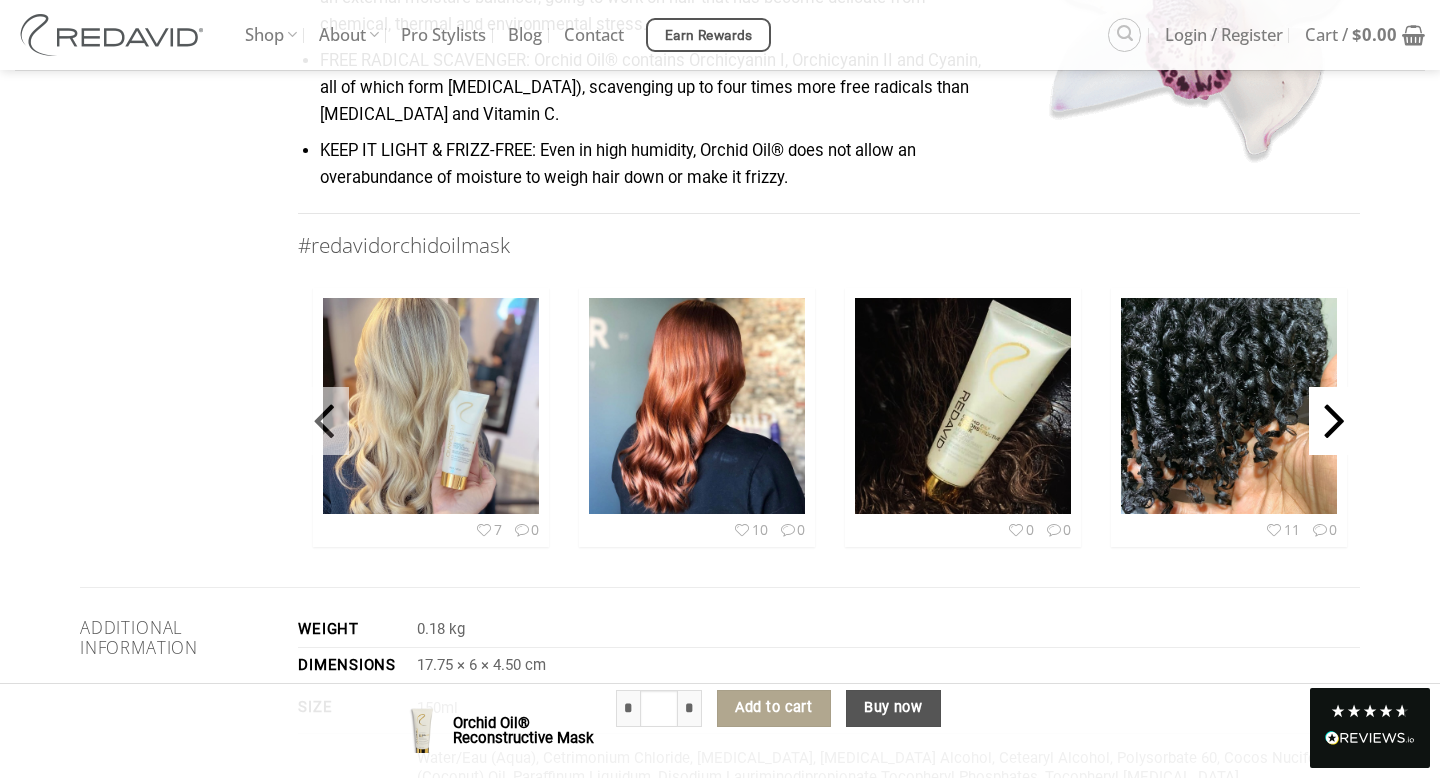 click at bounding box center [1334, 417] 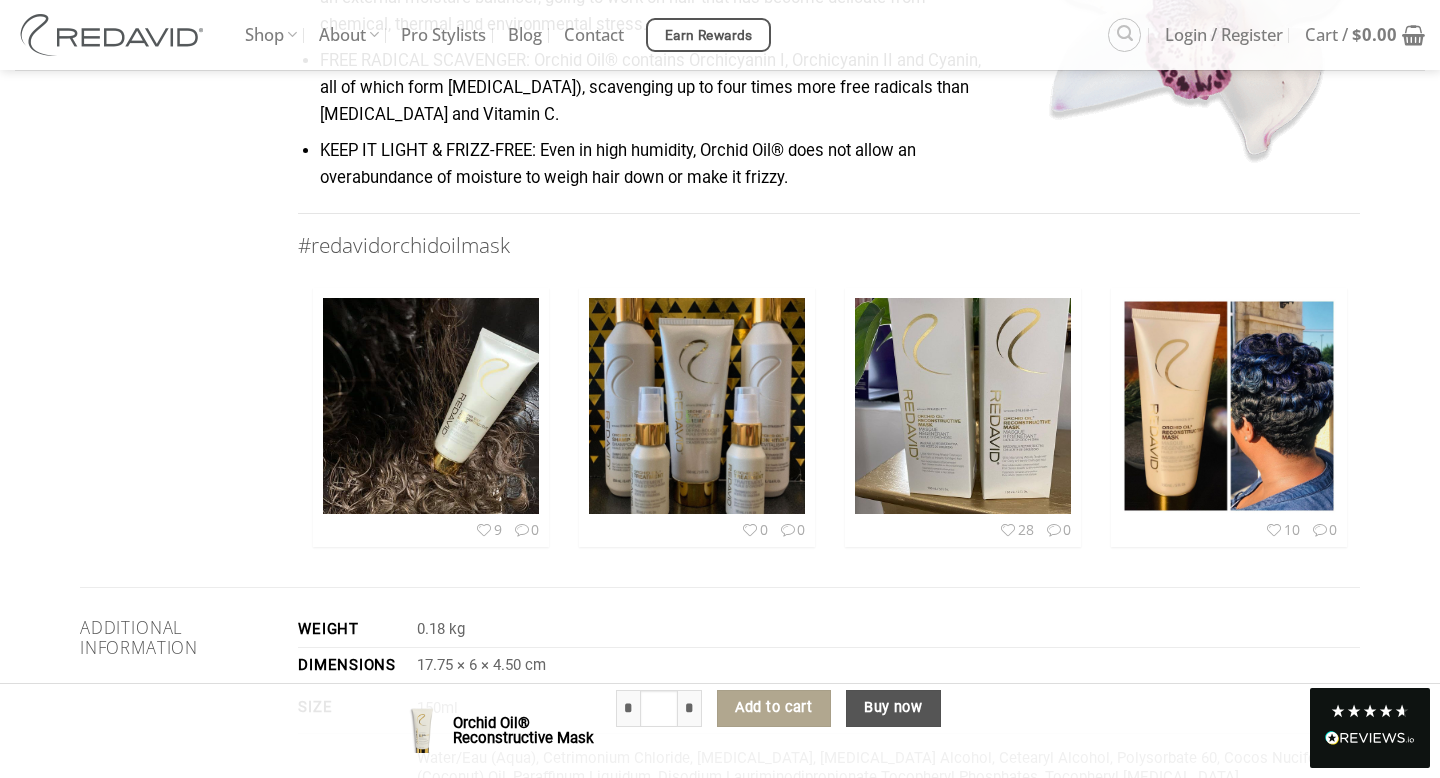 click on "Description
INSTRUCTIONS
KEY INGREDIENTS
Cymbidium Orchid Complex
Scavenges Free Radicals / Rehydrates
Harvested using a gentle infusion process, orchid oil is extracted from the stems and flowers of the Cymbidium orchid, AKA the boat orchid. In addition to its frizz controlling properties, in clinical trials it was discovered that orchid oil helps fill in the cracks and imperfections in each and every hair strand, restoring natural hair shine. Additionally it acts as an external moisture balancer, possessing both hydrophillic and hydrophobic properties. Orchid oil contains Orchicyanin I, Orchicyanin II and Cyanin, all of which form [MEDICAL_DATA]), scavenging up to 4x more free radicals than [MEDICAL_DATA] & Vitamin C!
Coconut Oil
Reproteinizes / Rehydrates
Biofunctional [MEDICAL_DATA]
Antioxidant / Promotes Healthy Hair & Scalp
WHY ORCHID OIL®?
One unique oil, serious hair science!
Controls frizz" at bounding box center (720, -145) 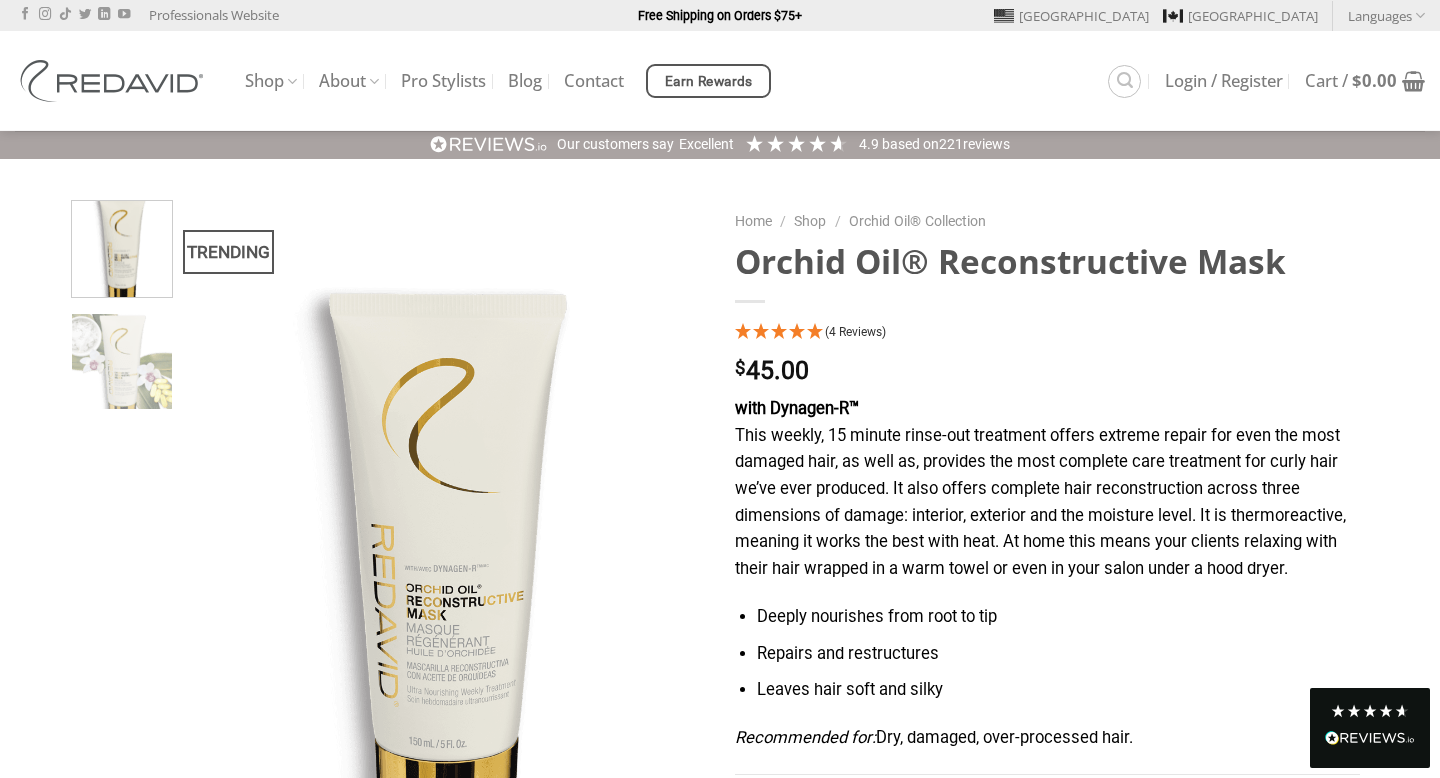 scroll, scrollTop: 40, scrollLeft: 0, axis: vertical 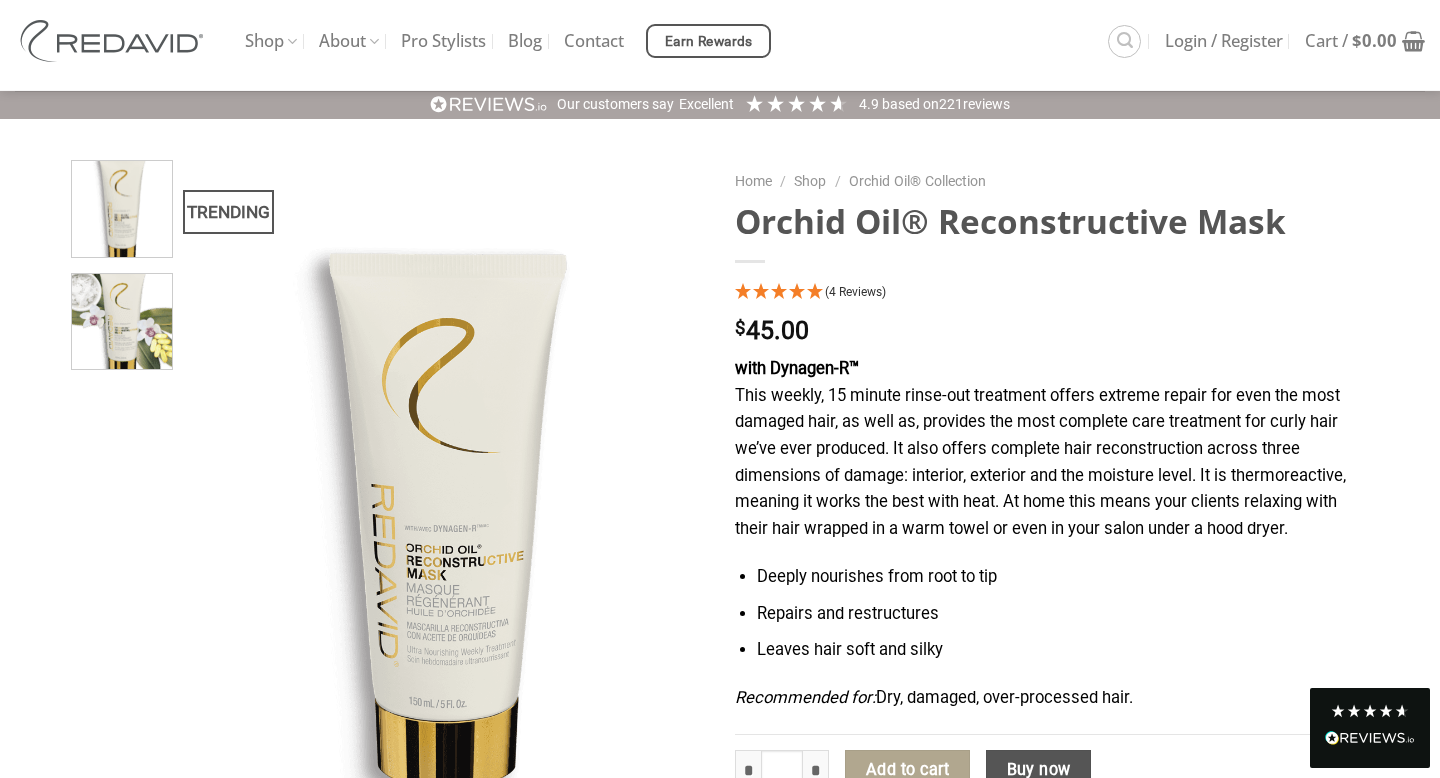 click at bounding box center [122, 319] 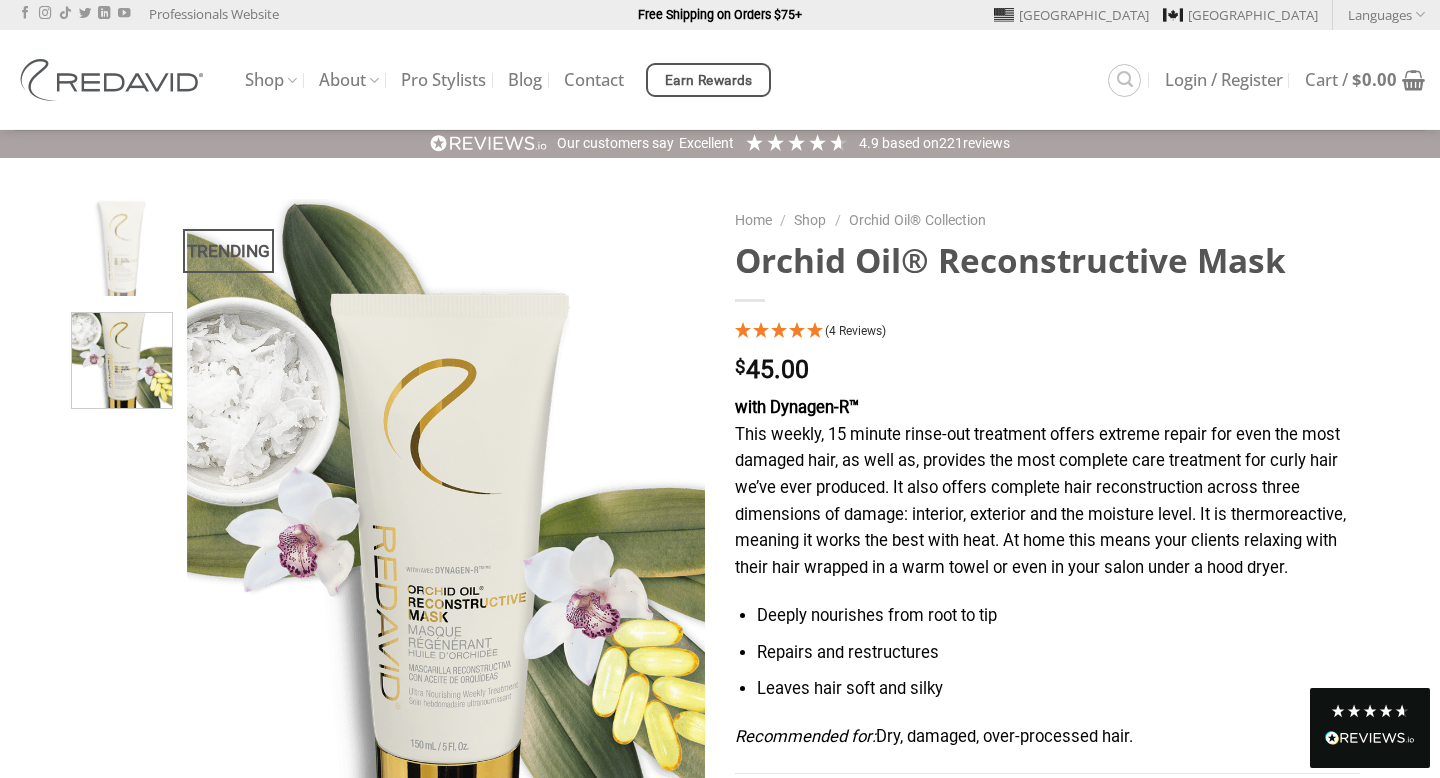 scroll, scrollTop: 0, scrollLeft: 0, axis: both 